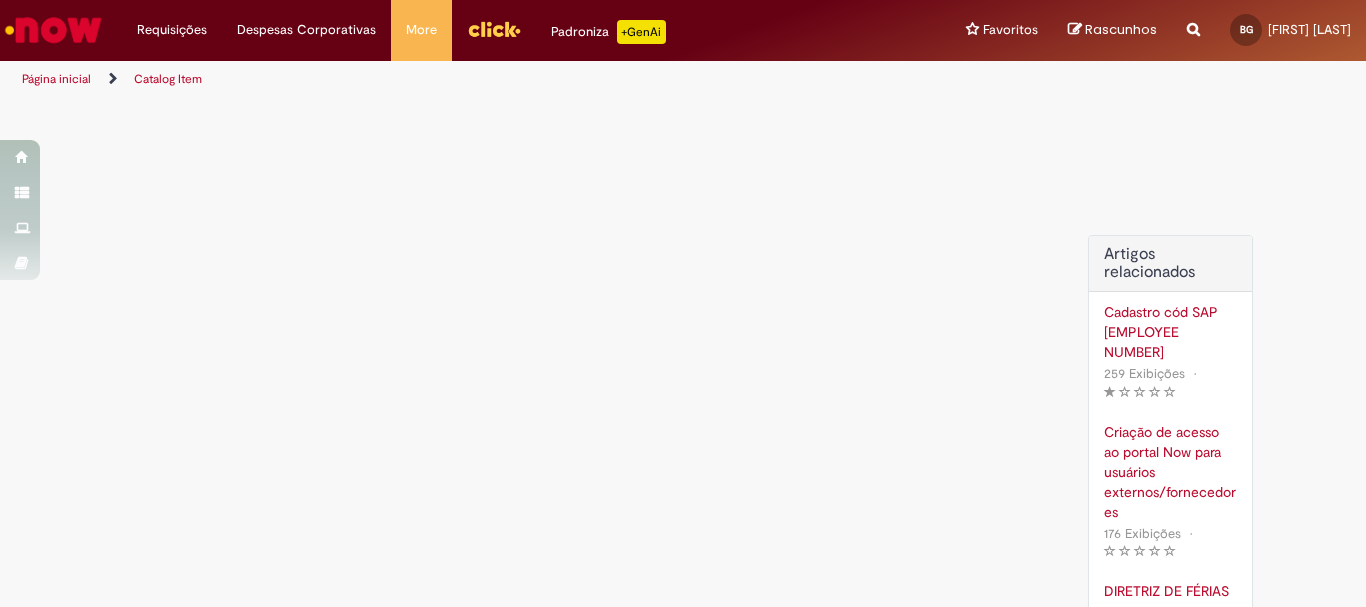 scroll, scrollTop: 0, scrollLeft: 0, axis: both 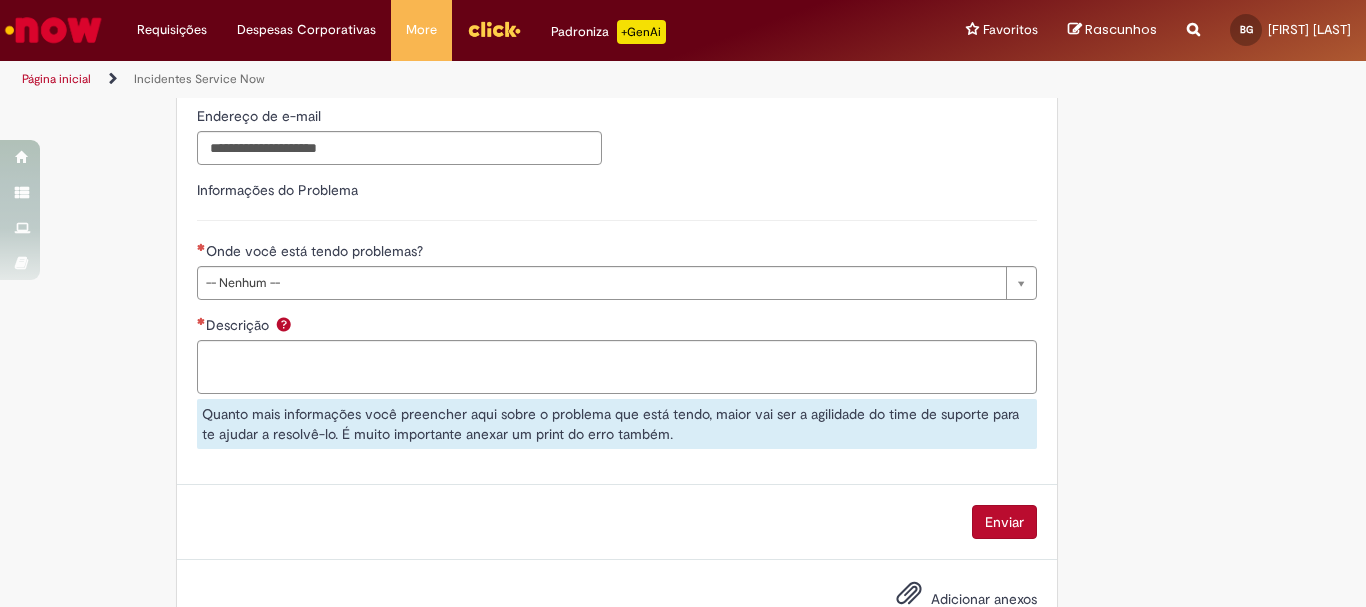 click on "Onde você está tendo problemas?" at bounding box center [617, 253] 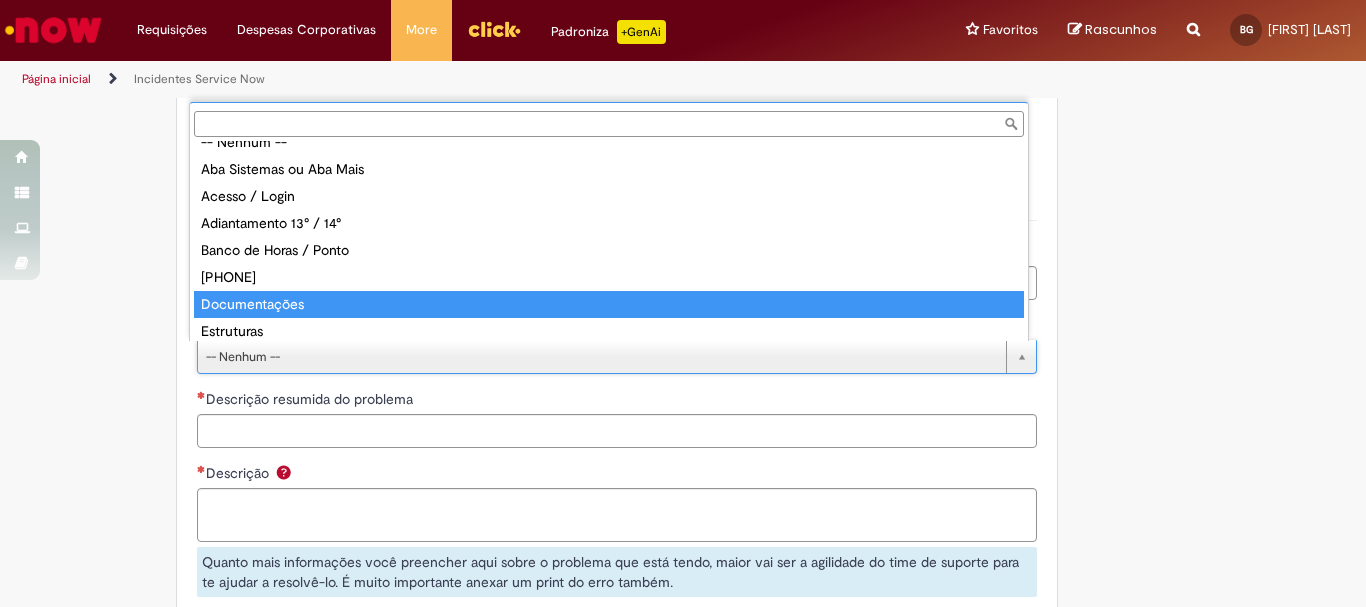 scroll, scrollTop: 213, scrollLeft: 0, axis: vertical 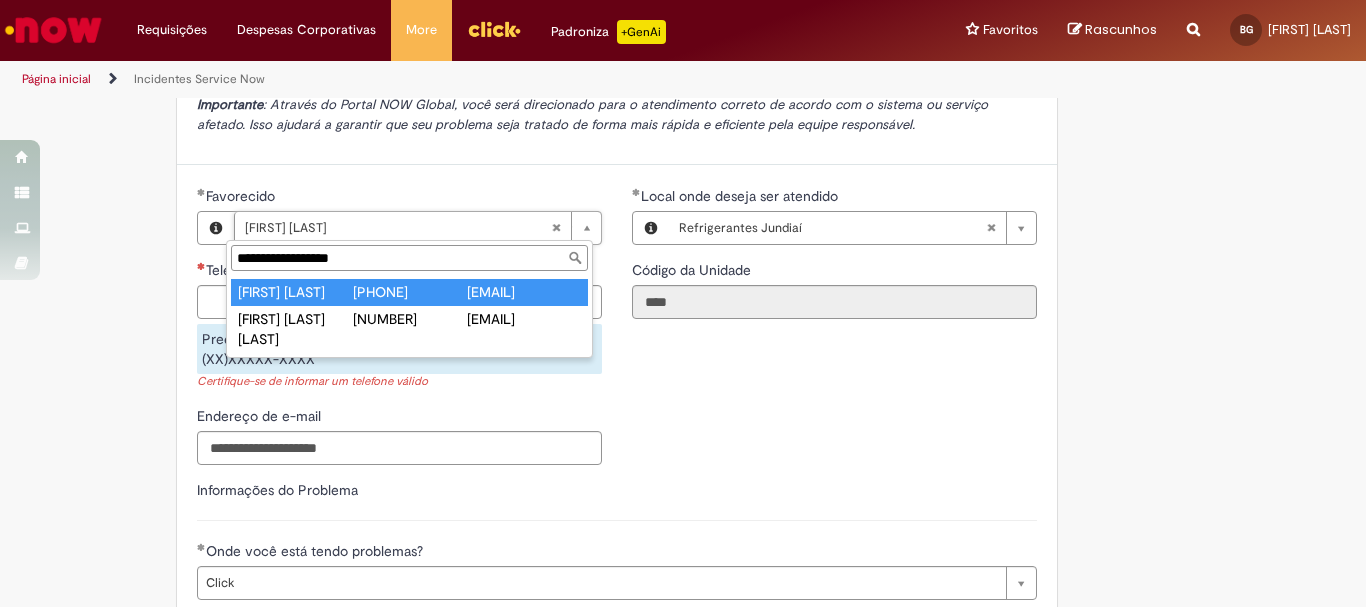 type on "**********" 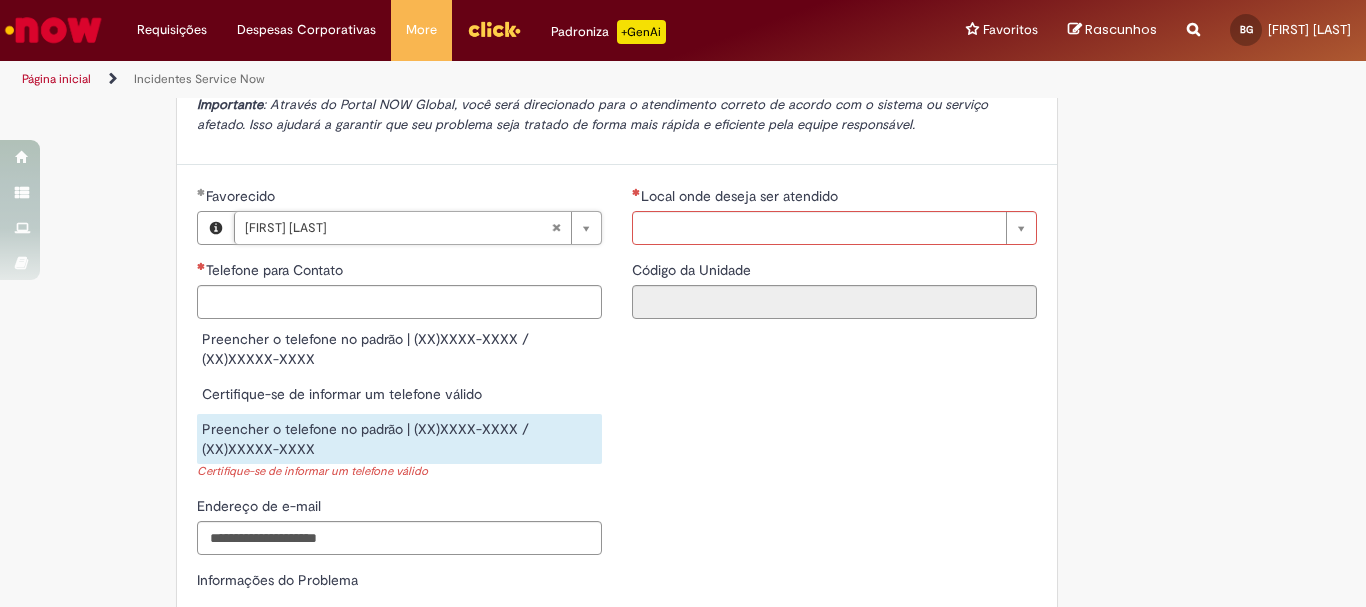 scroll, scrollTop: 0, scrollLeft: 142, axis: horizontal 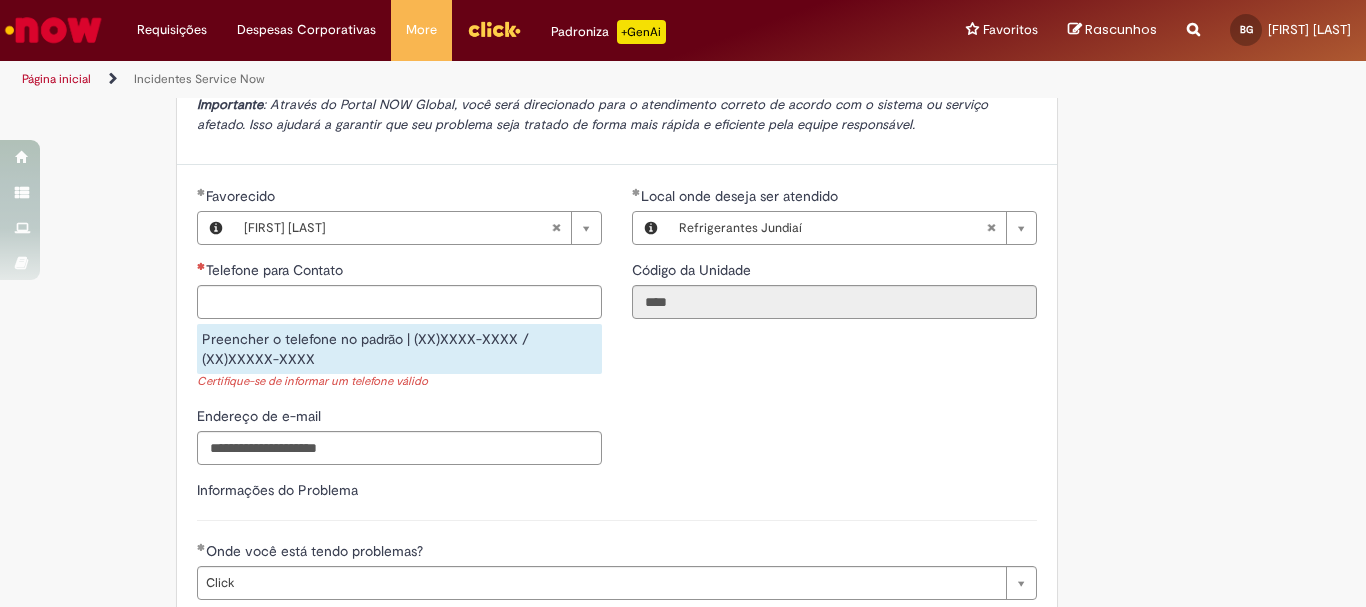 click on "Telefone para Contato" at bounding box center (276, 270) 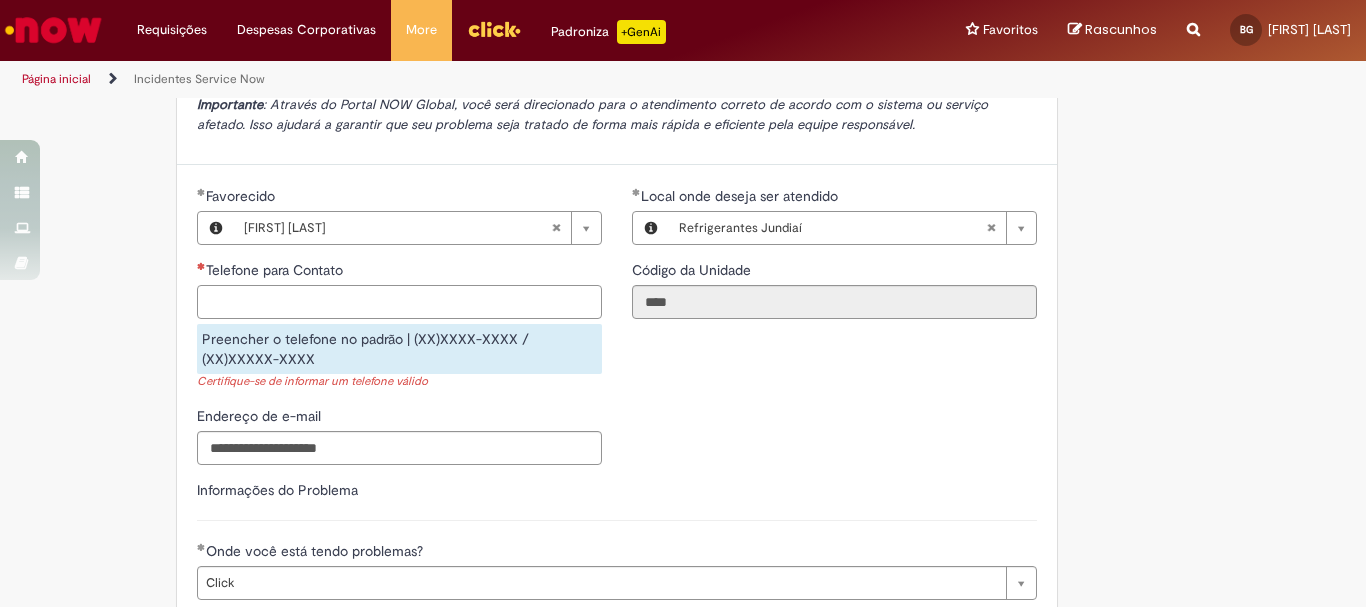click on "Telefone para Contato" at bounding box center [399, 302] 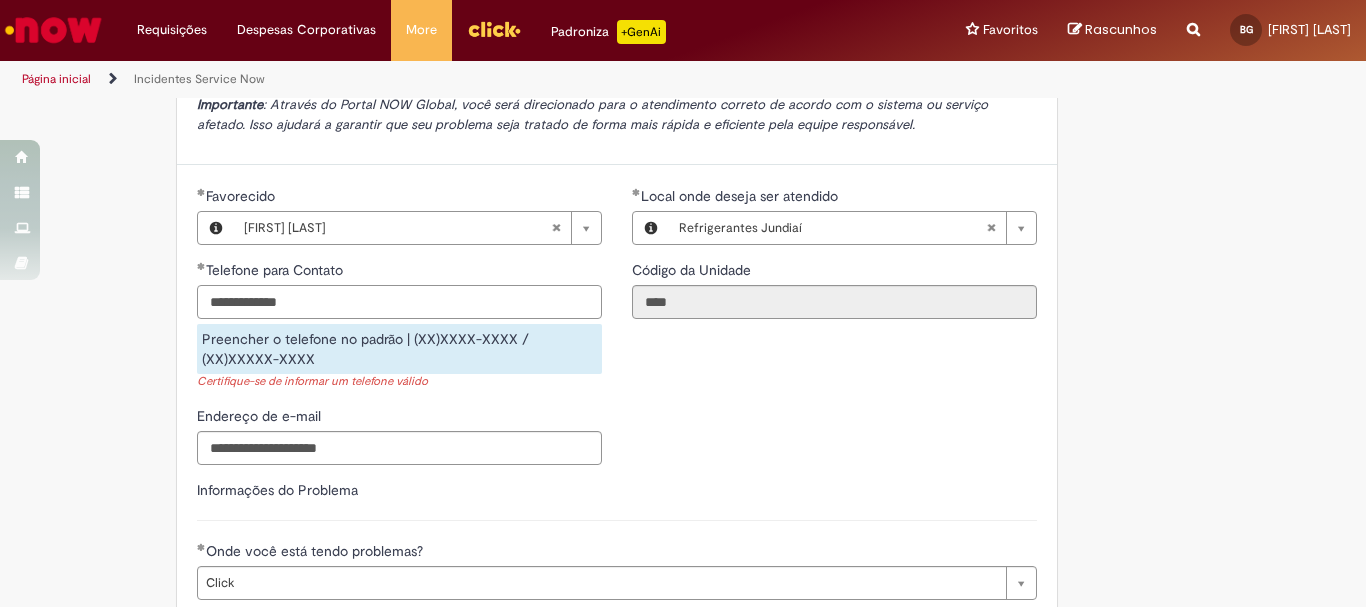 click on "**********" at bounding box center [399, 302] 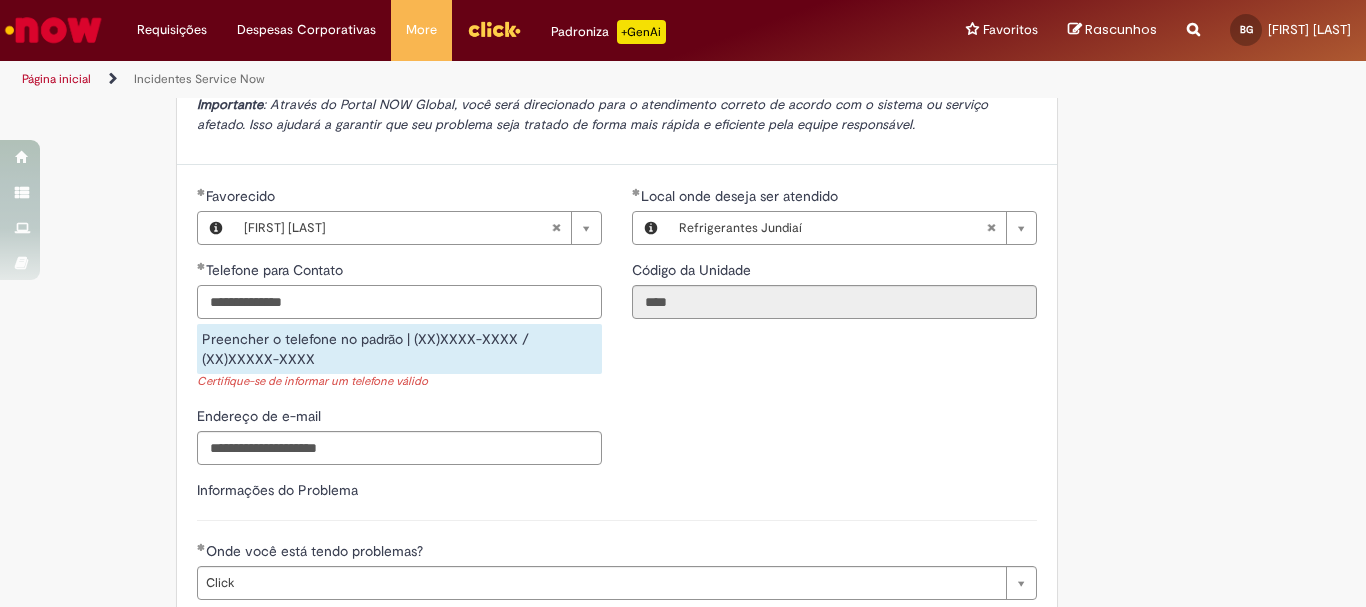 type on "**********" 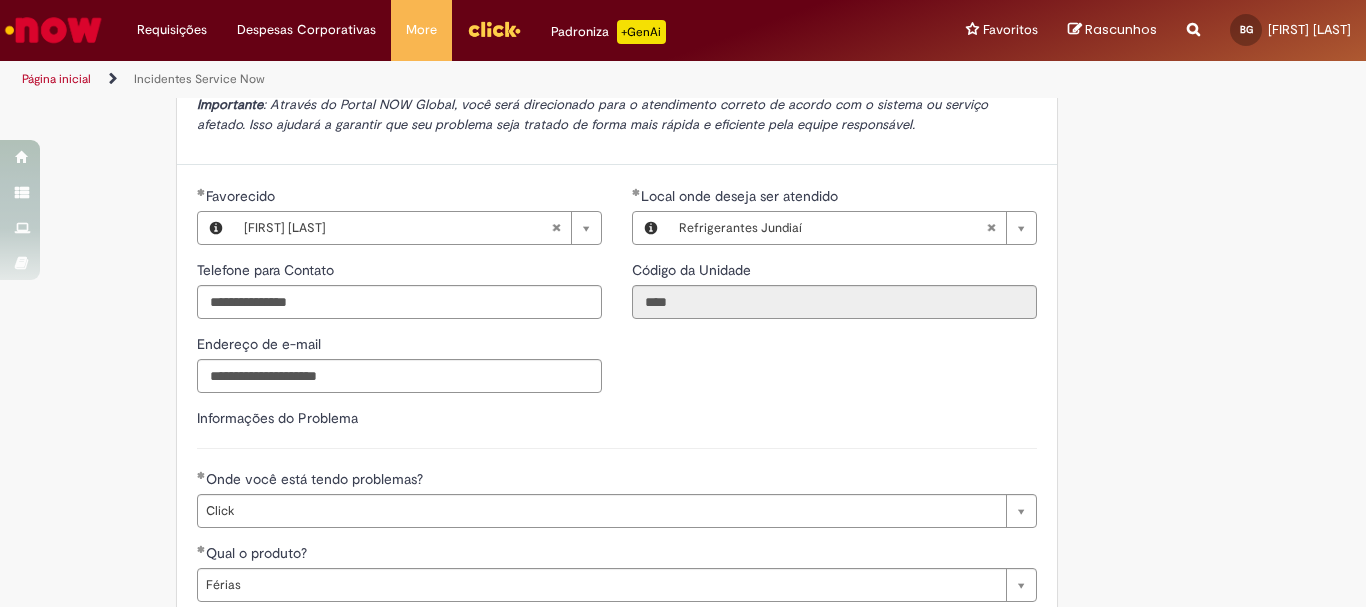 click on "Adicionar a Favoritos
Incidentes Service Now
Oferta destinada à abertura de incidentes no ServiceNow.
Para Relatar Incidentes em Produtos Específicos da Plataforma ServiceNow
Abra este registro para relatar problemas relacionados a funcionalidades que estavam operando corretamente anteriormente, mas que agora não estão funcionando ou estão apresentando falhas. Esse incidente pode estar associado a um dos seguintes produtos da plataforma ServiceNow ou sistemas internos:
Click
Now
Lupi
Now One
Se o seu problema for relacionado a sistemas externos ou plataformas fora do escopo da ServiceNow, como:
SAP
VD
Workday
Office 365
ConectaFahz
Aurora
WMS
BEES
Authenticator     entre outros...
Por favor, abra um incidente no  Portal NOW Global.
Importante
Urgência Grupo resolvedor          Pesquisar usando lista" at bounding box center [585, 309] 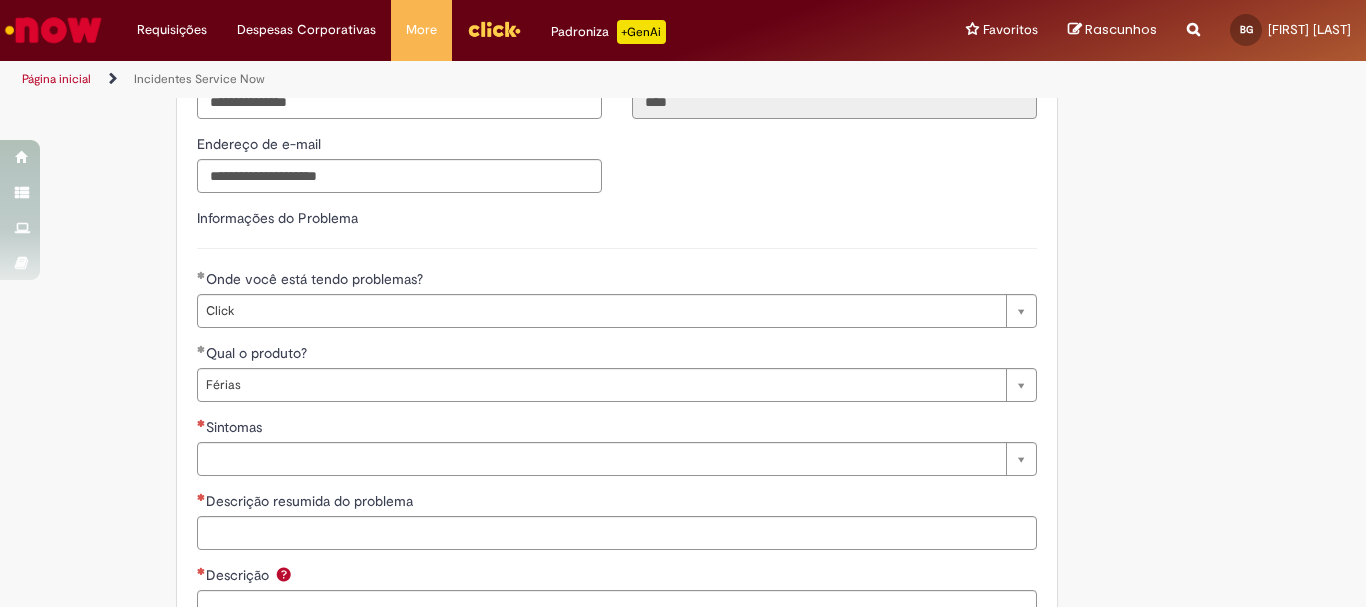 scroll, scrollTop: 900, scrollLeft: 0, axis: vertical 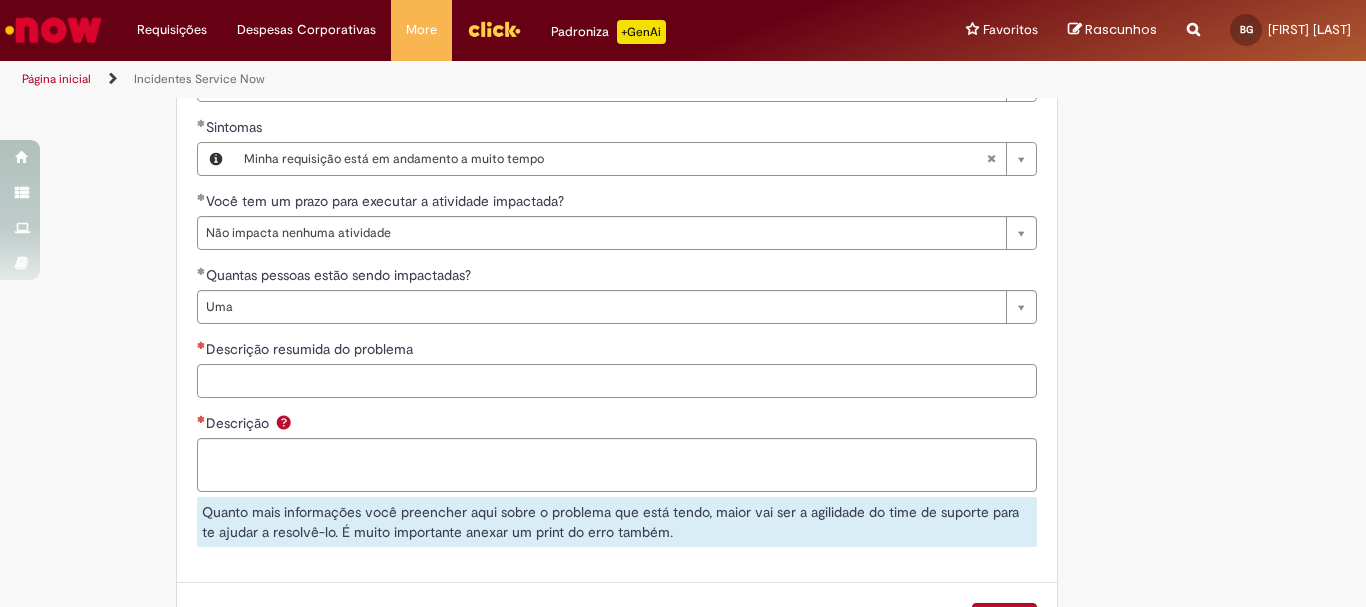 click on "Descrição resumida do problema" at bounding box center [617, 381] 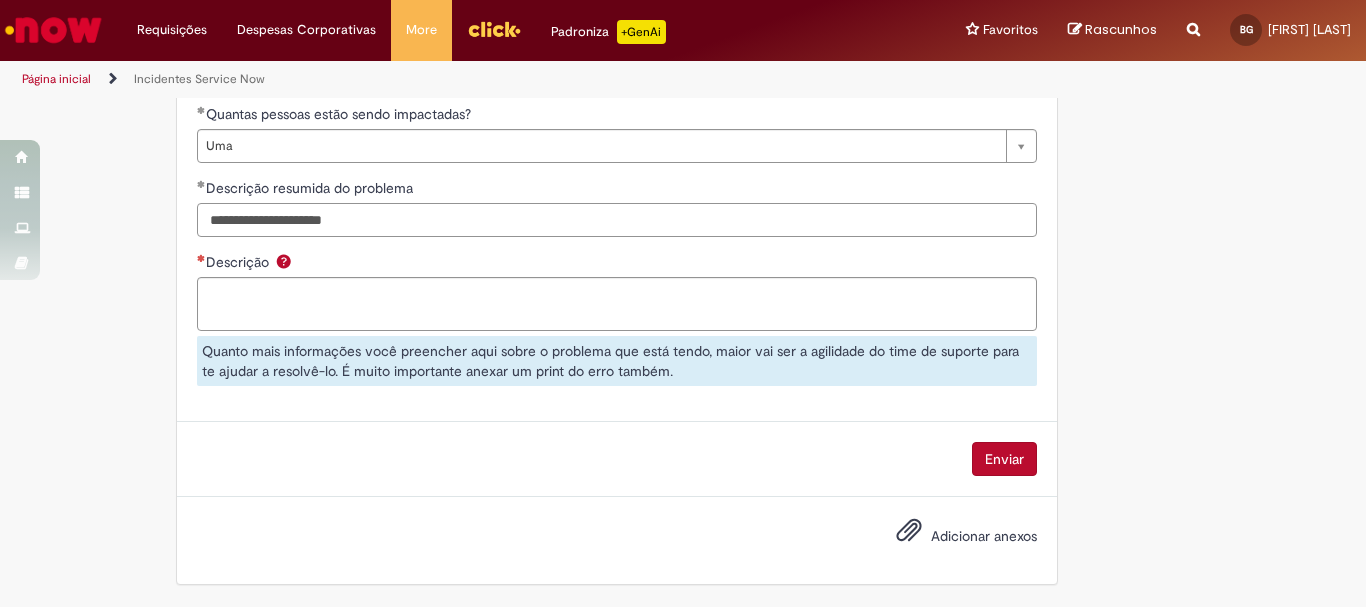 scroll, scrollTop: 961, scrollLeft: 0, axis: vertical 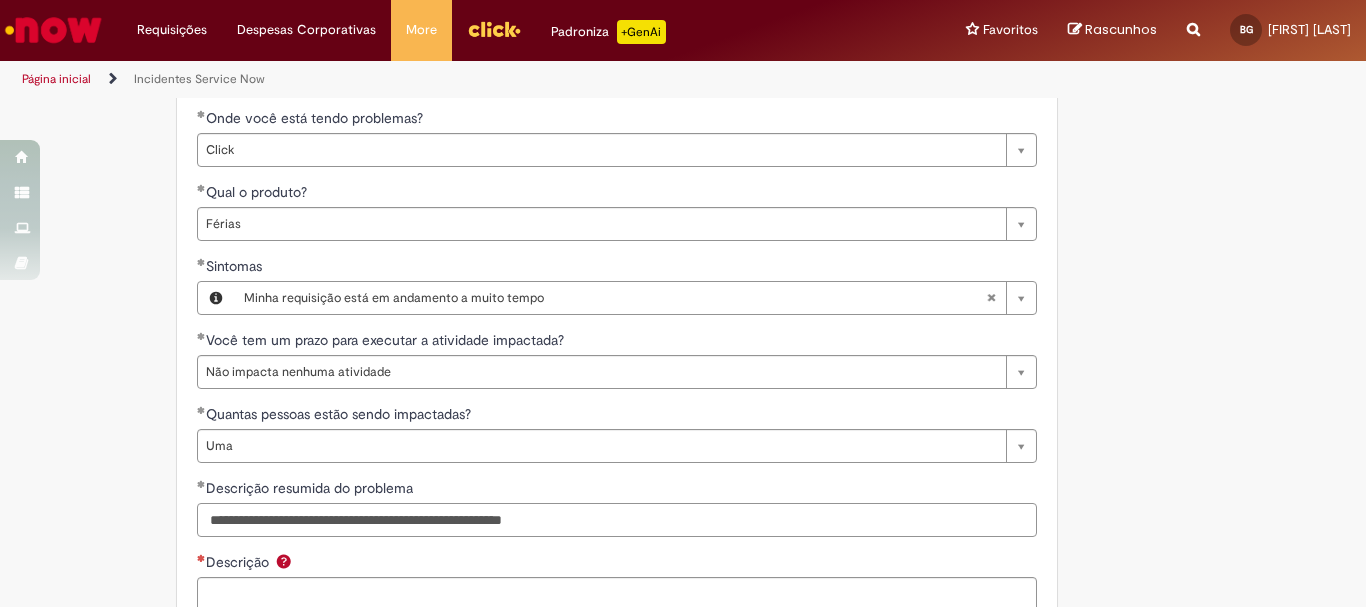 type on "**********" 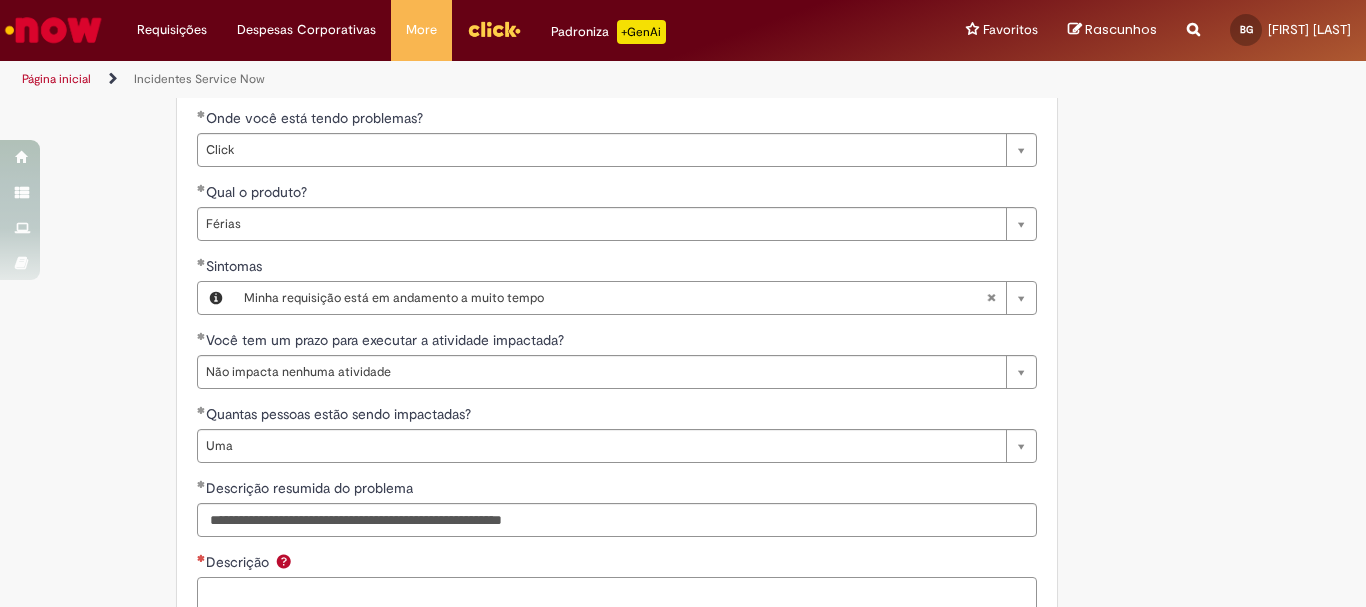 click on "Descrição" at bounding box center (617, 604) 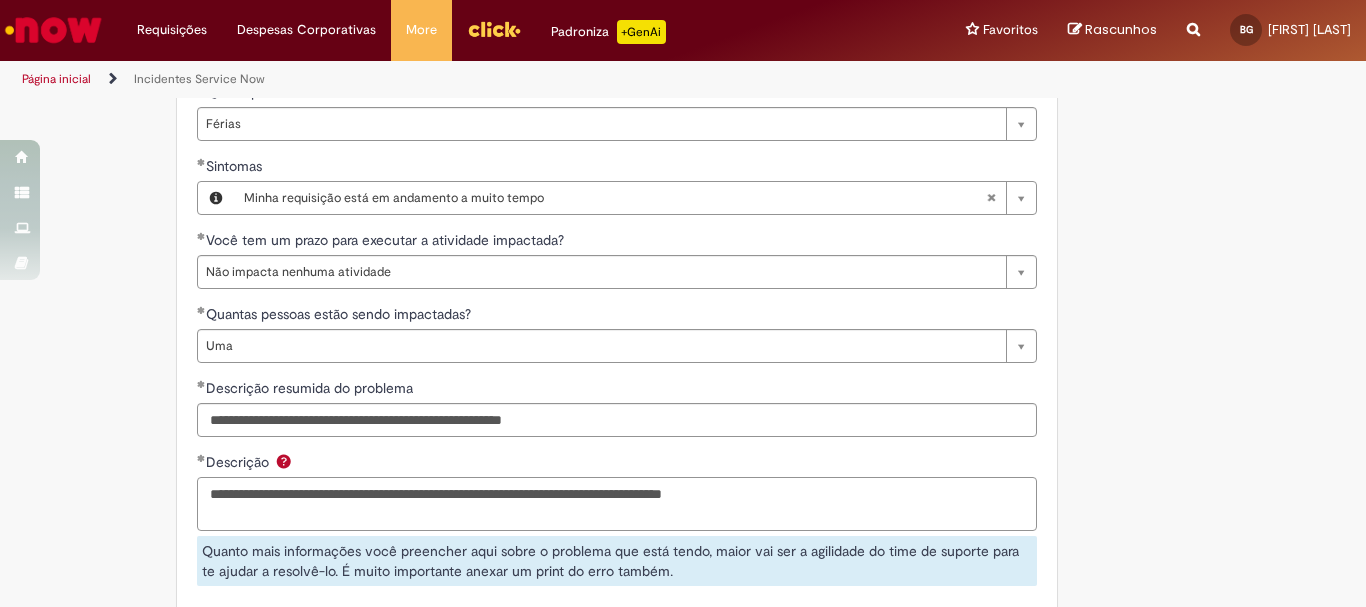 scroll, scrollTop: 1161, scrollLeft: 0, axis: vertical 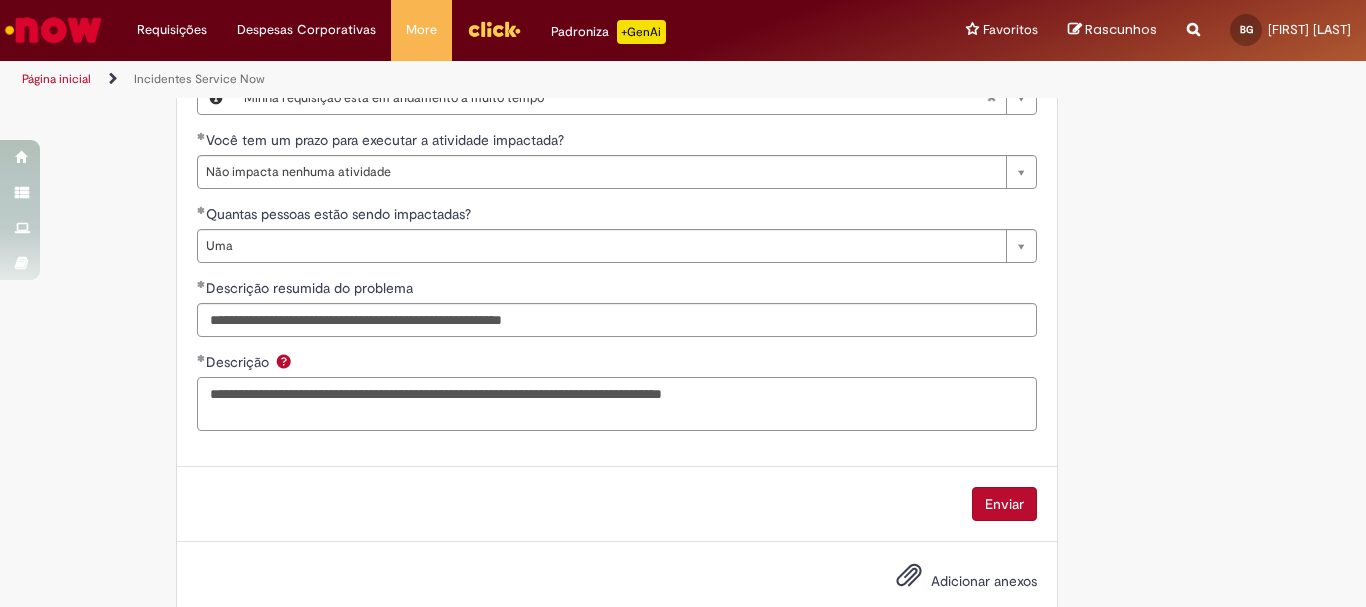 click on "**********" at bounding box center (617, 404) 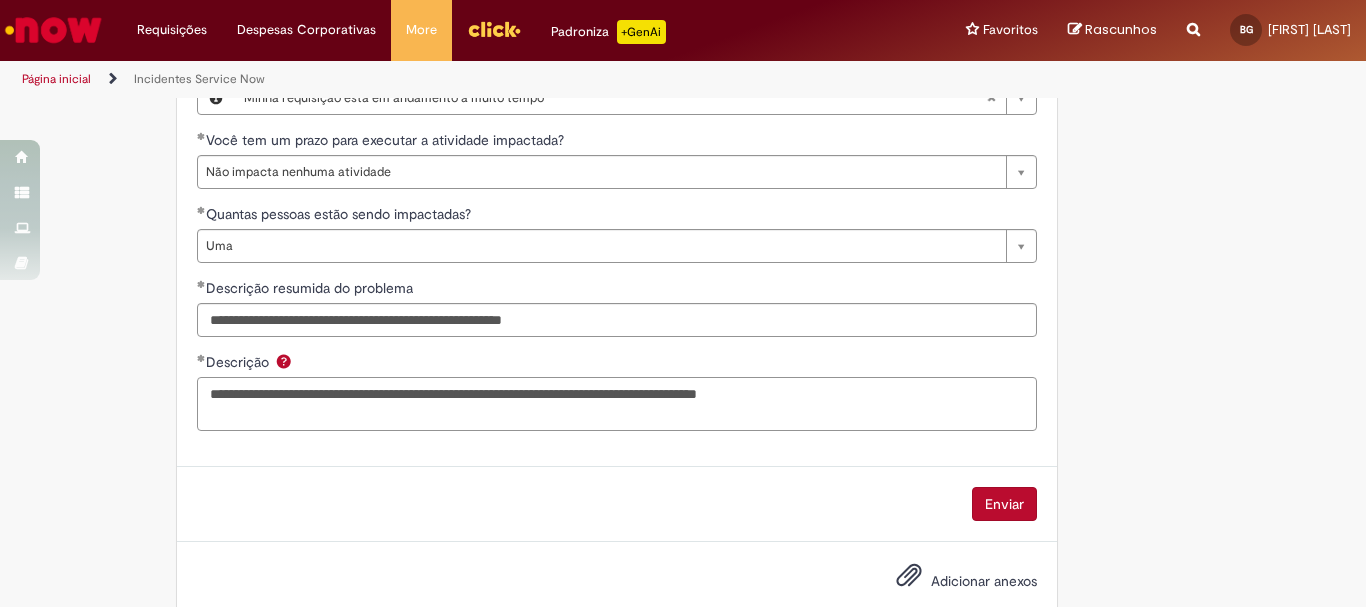 click on "**********" at bounding box center (617, 404) 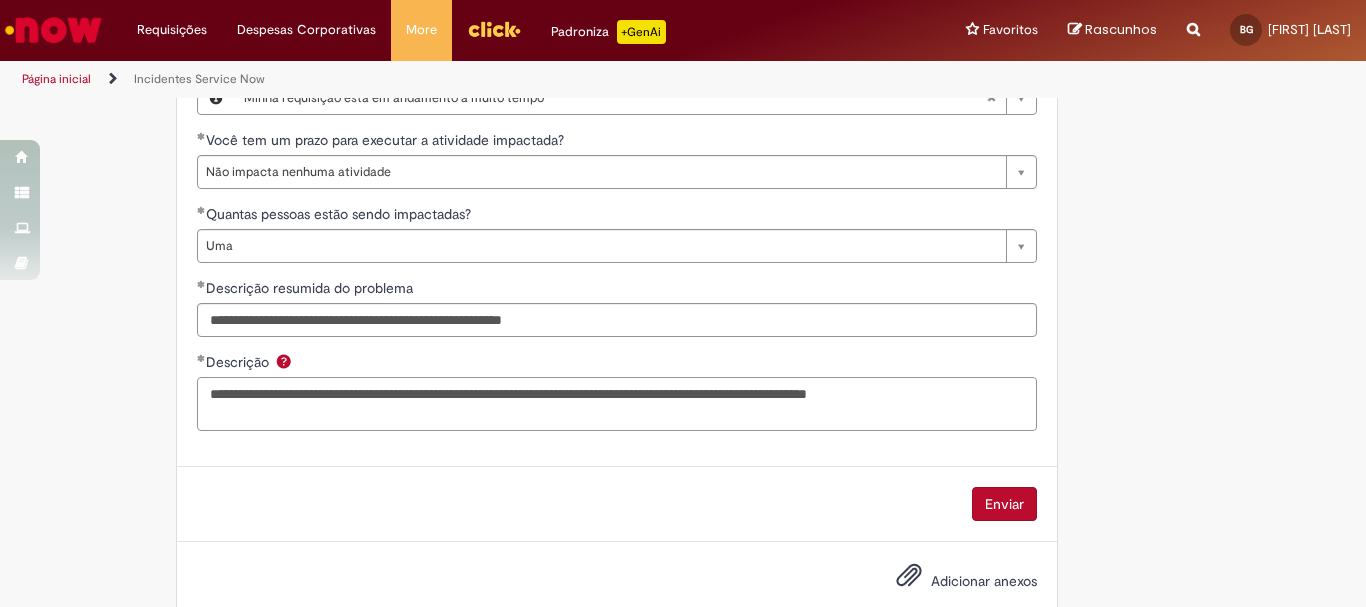 click on "**********" at bounding box center (617, 404) 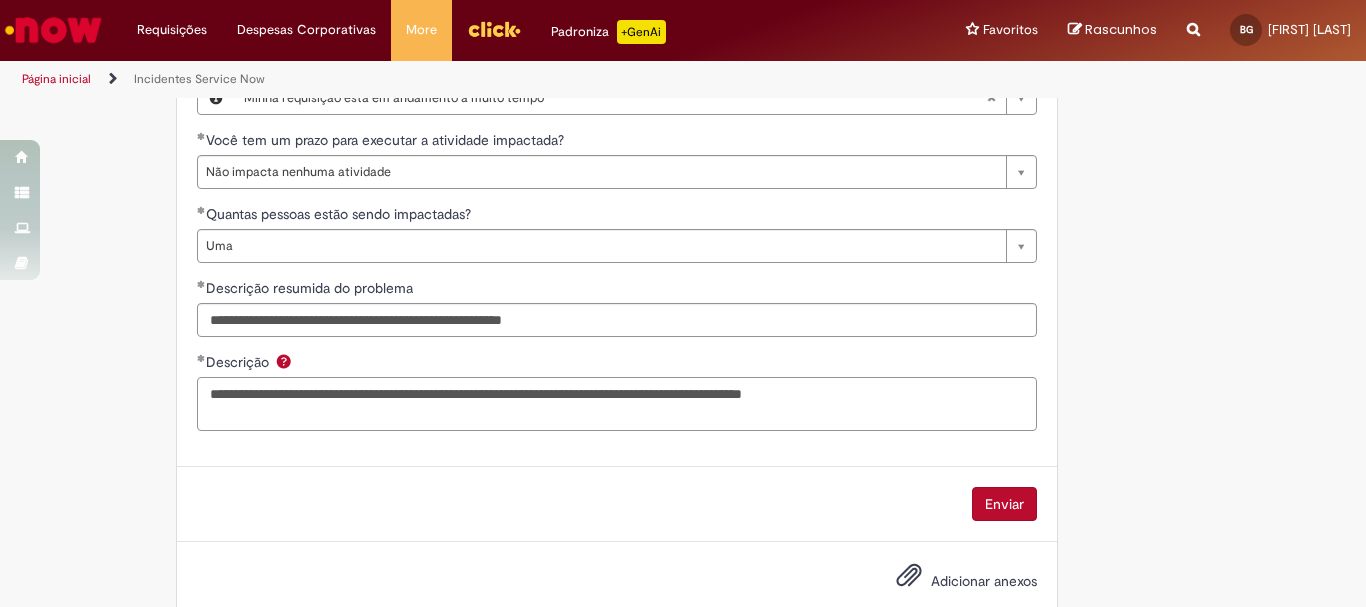 click on "**********" at bounding box center [617, 404] 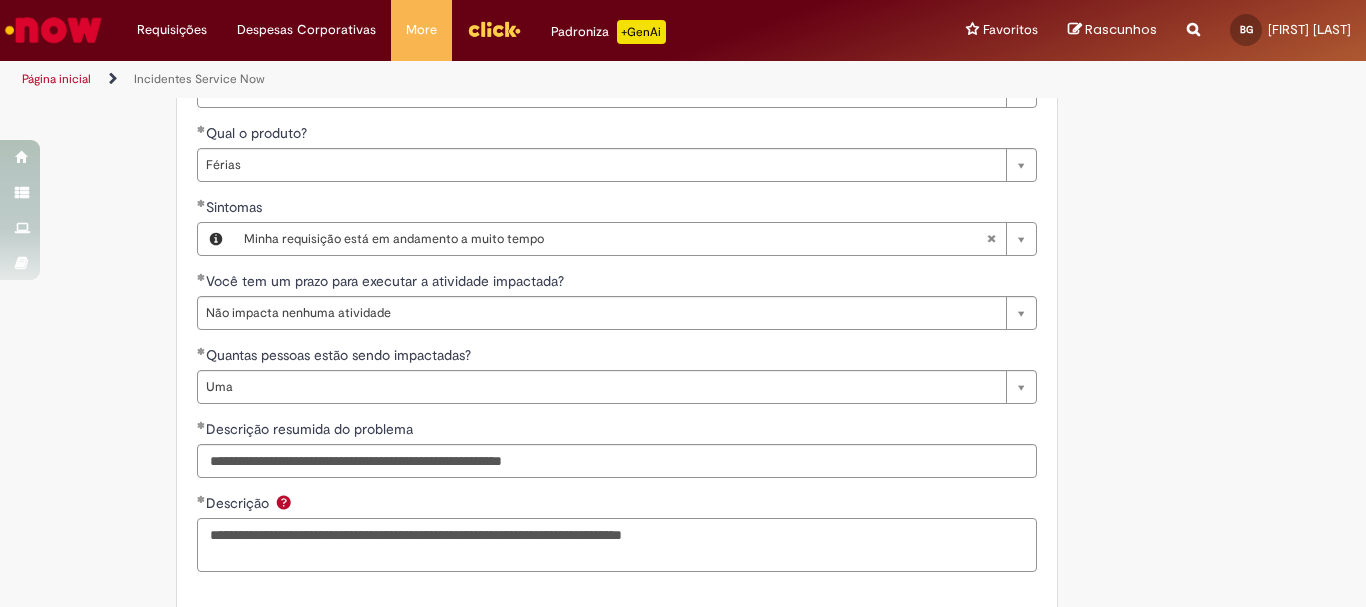 scroll, scrollTop: 1206, scrollLeft: 0, axis: vertical 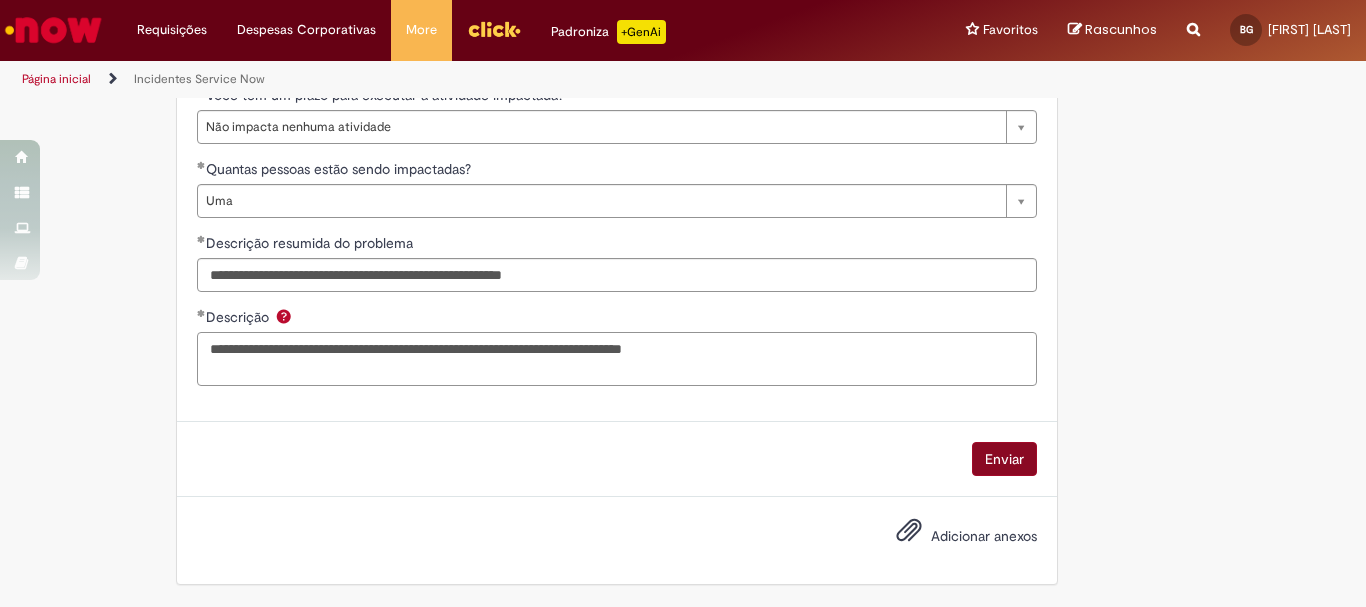 type on "**********" 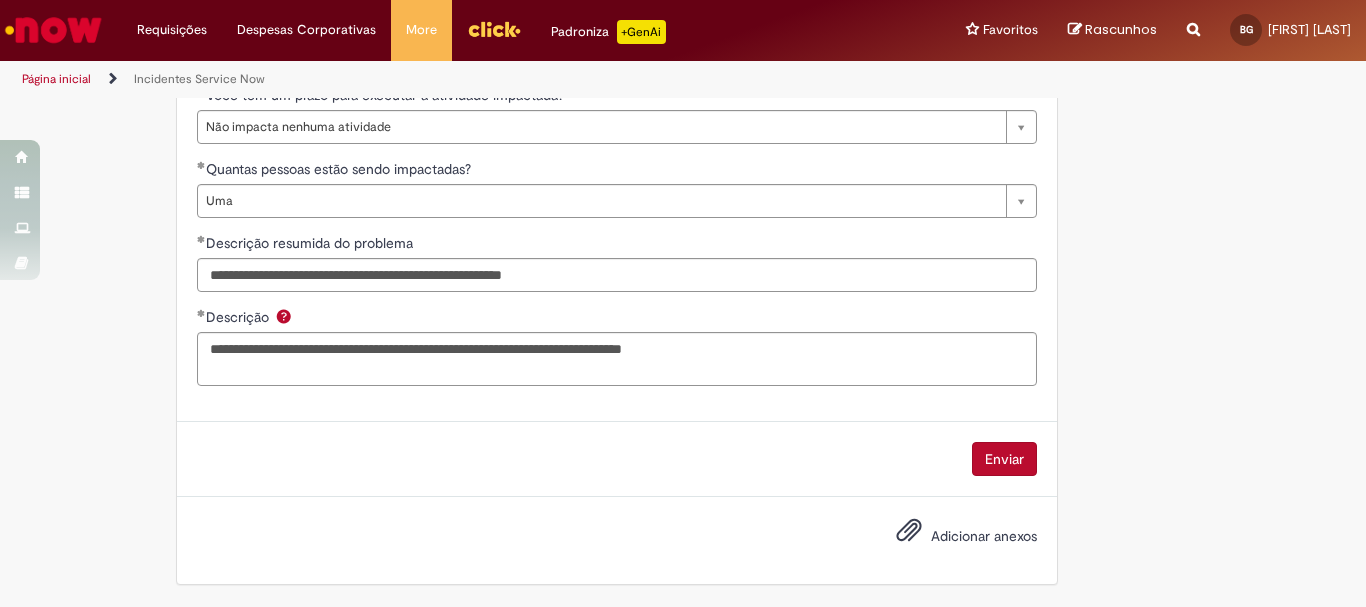 click on "Enviar" at bounding box center (1004, 459) 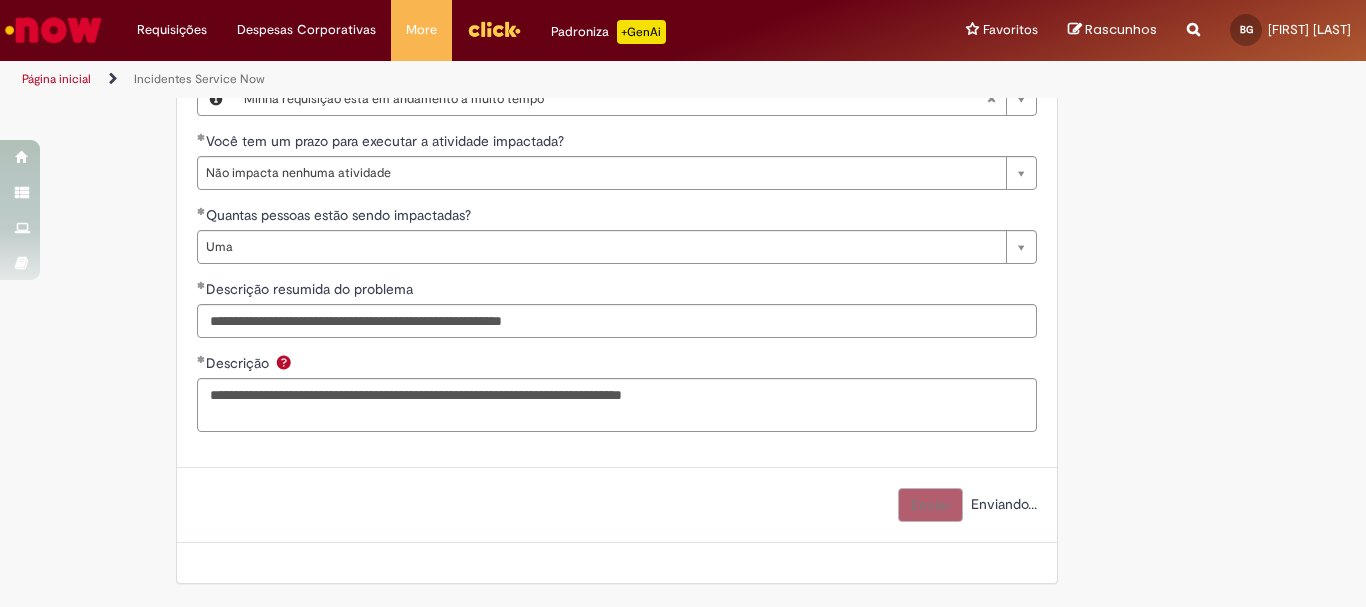 scroll, scrollTop: 1160, scrollLeft: 0, axis: vertical 